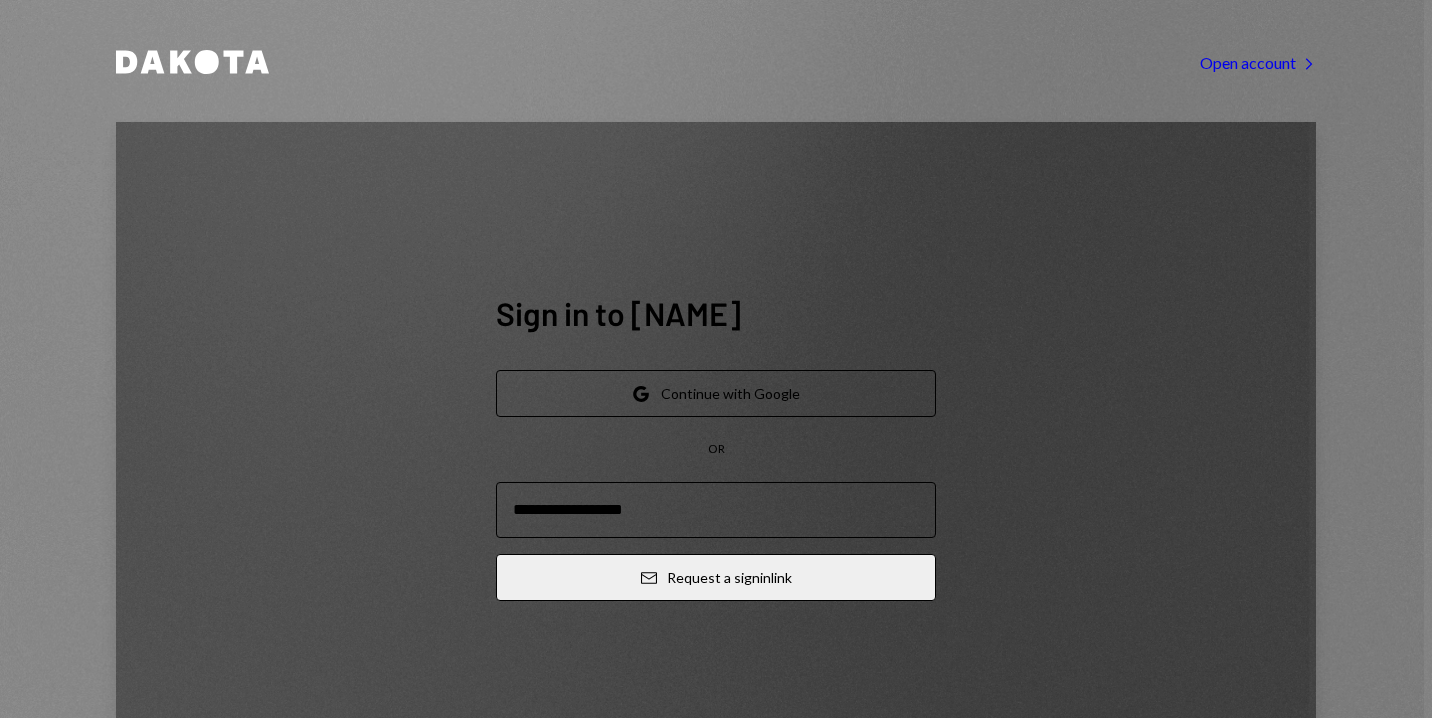 scroll, scrollTop: 0, scrollLeft: 0, axis: both 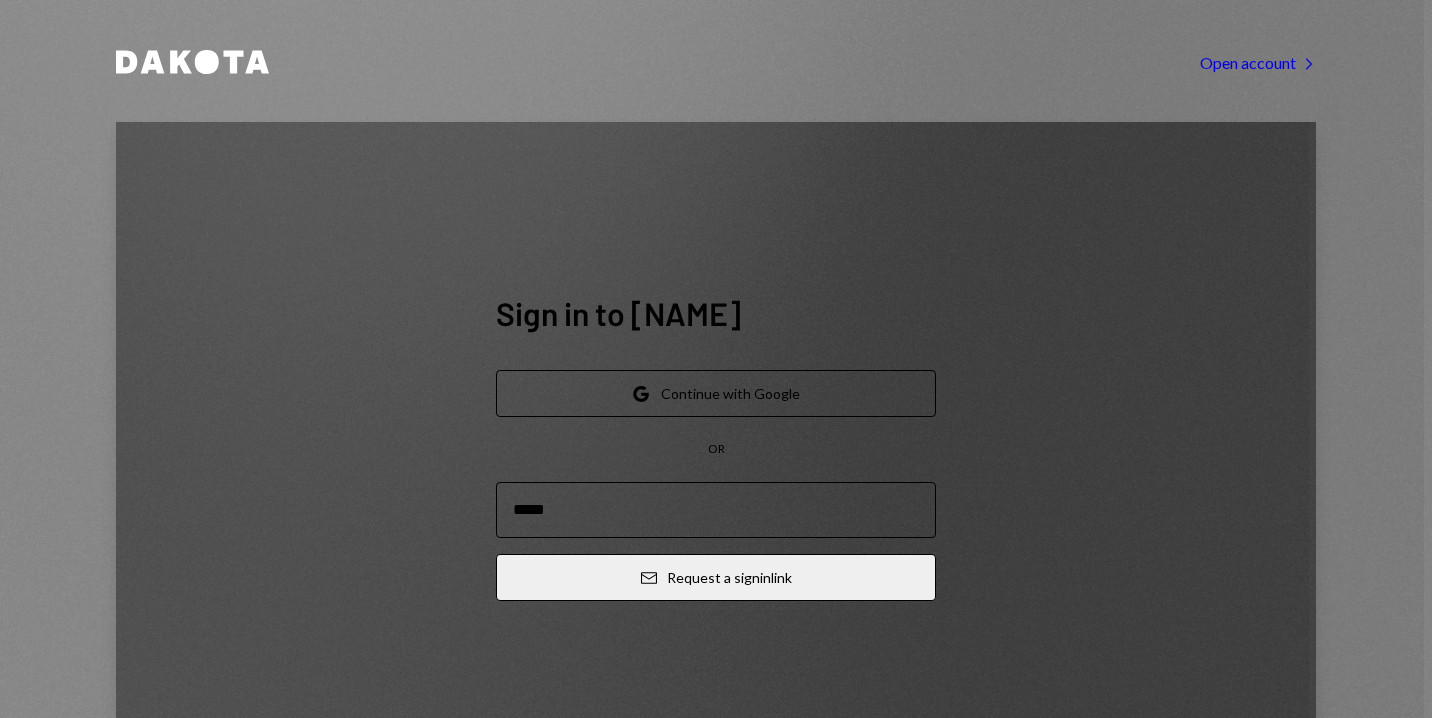 type on "**********" 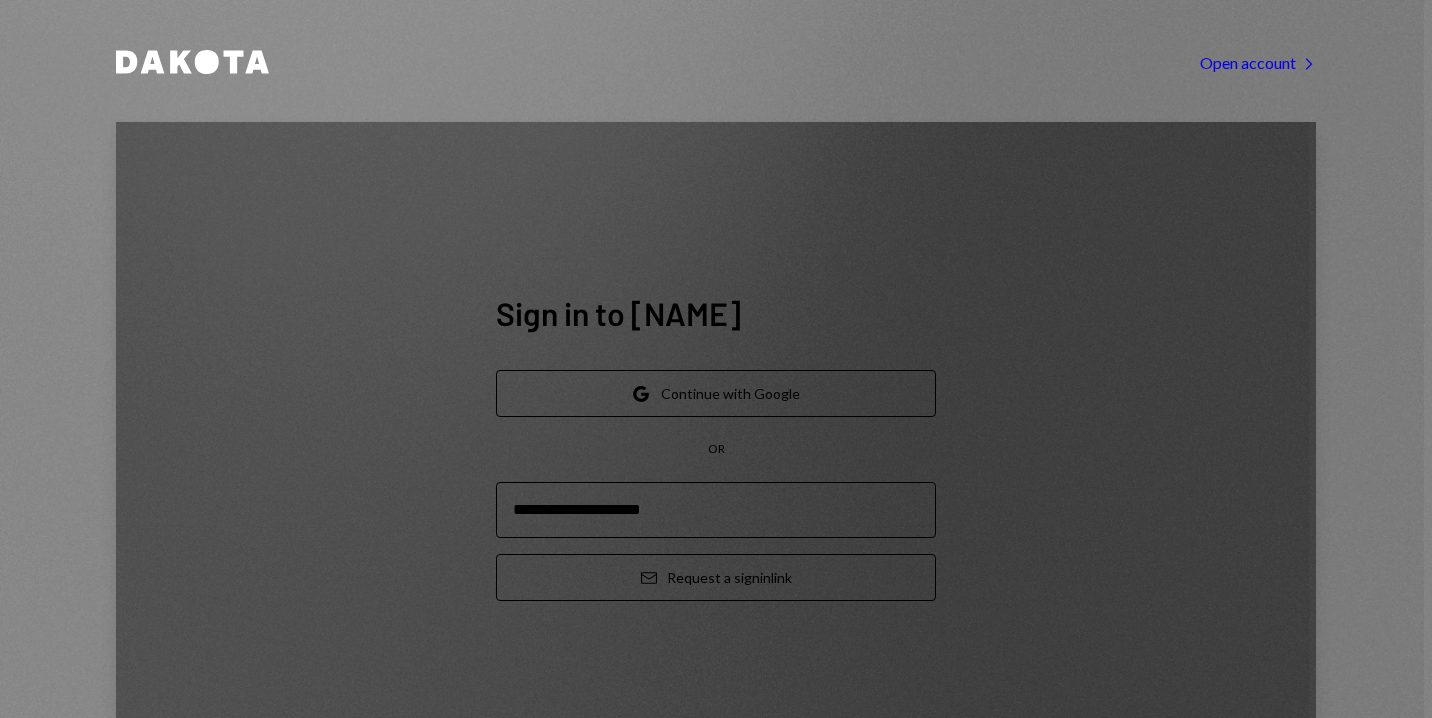 click on "Email Request a sign  in  link" at bounding box center (716, 577) 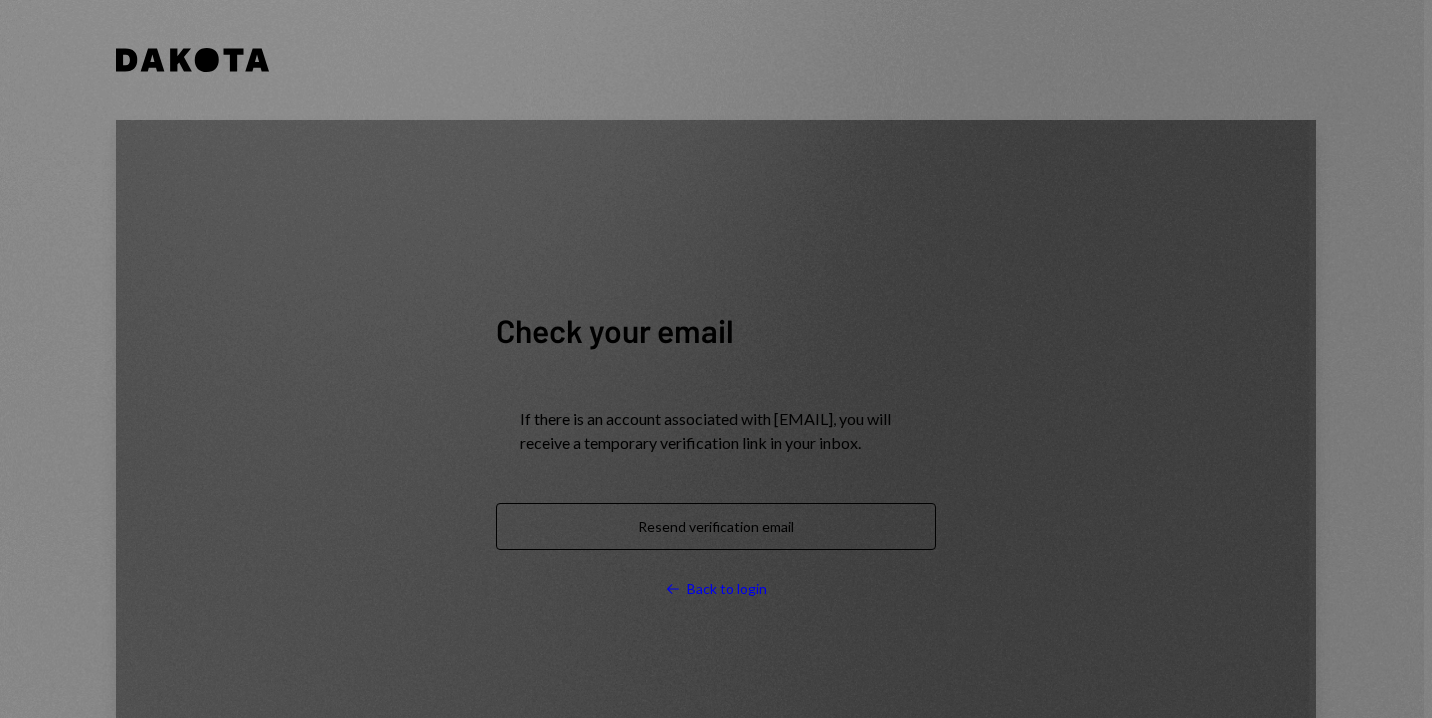click on "Left Arrow Back to login" at bounding box center (716, 588) 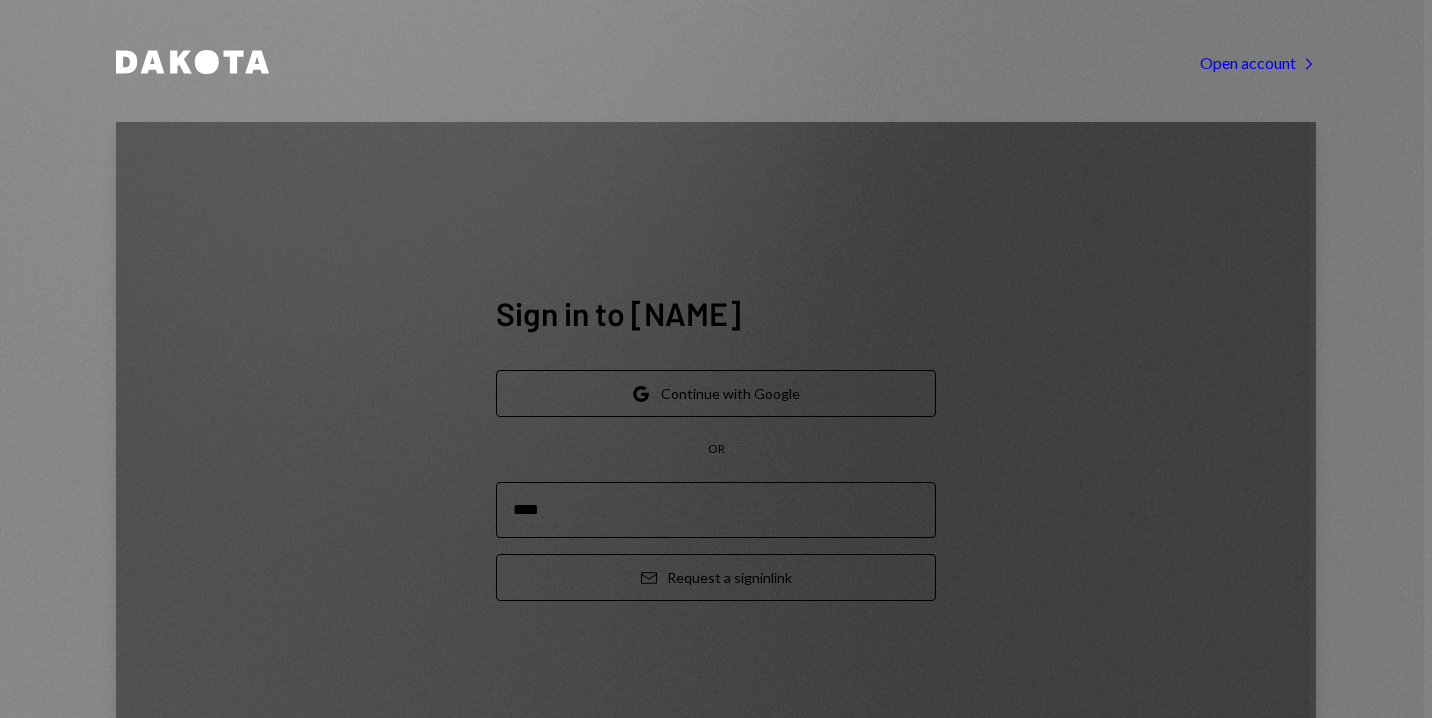 type on "**********" 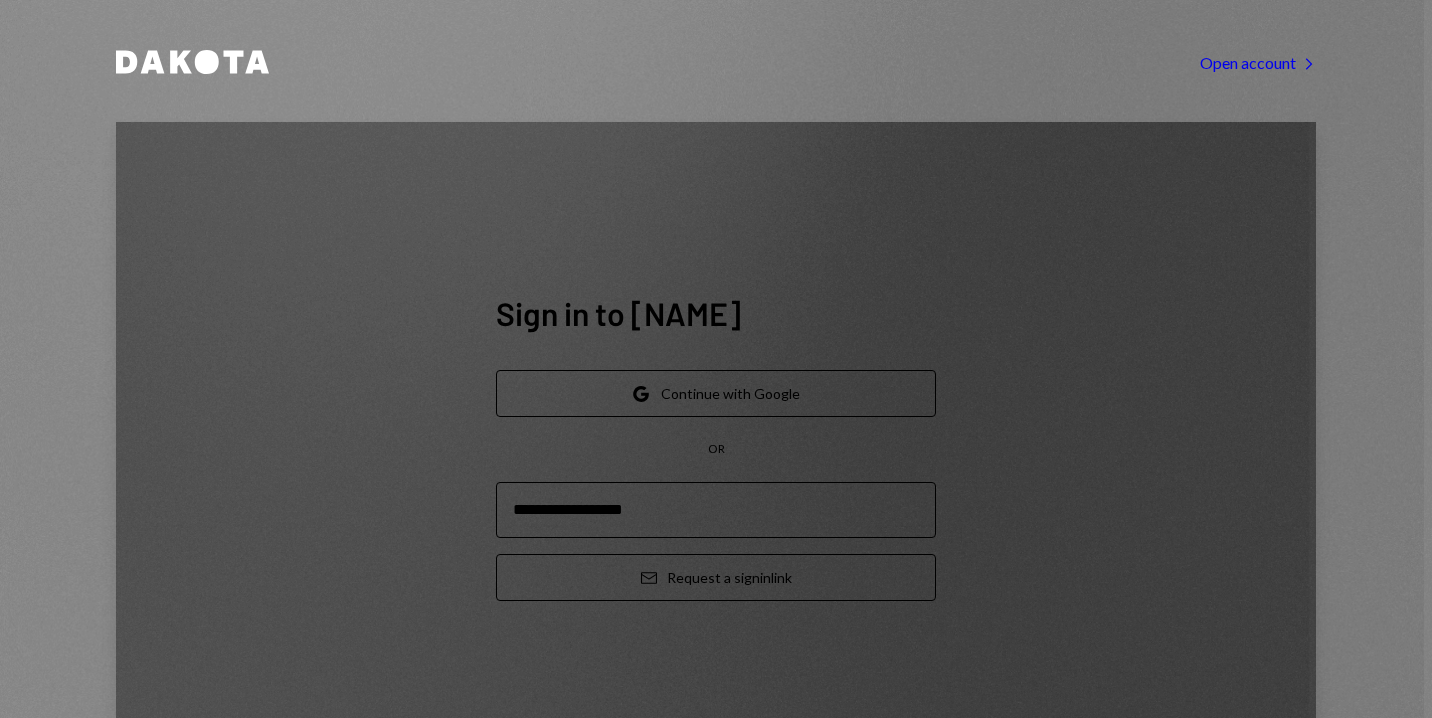 click on "Email Request a sign  in  link" at bounding box center (716, 577) 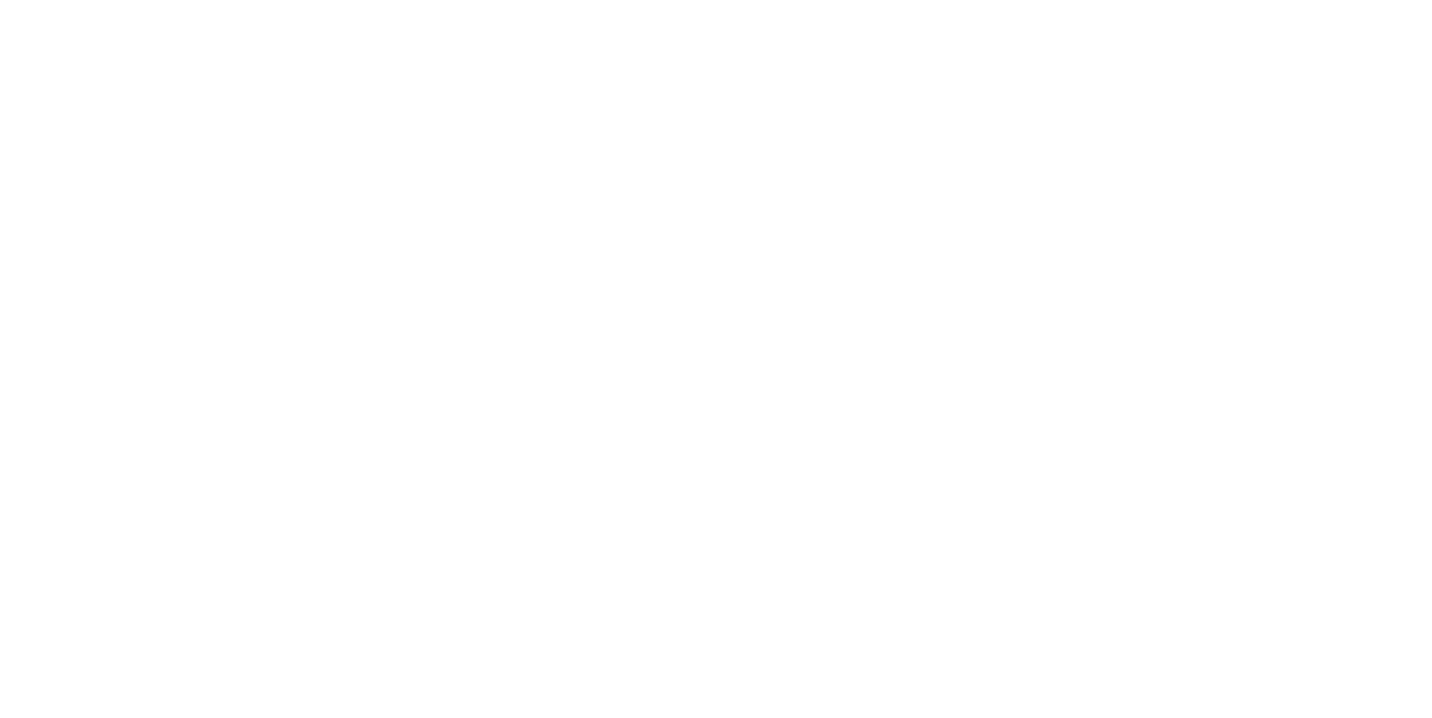 scroll, scrollTop: 0, scrollLeft: 0, axis: both 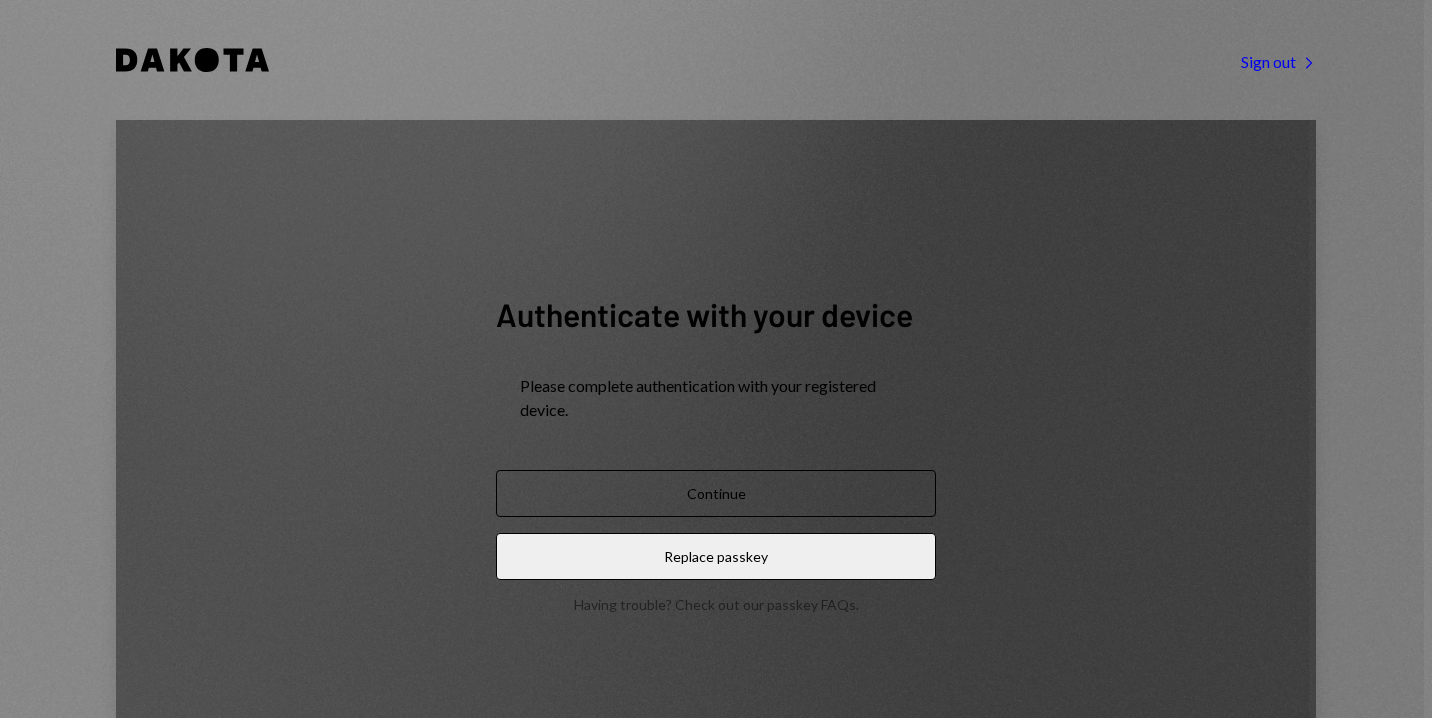 click on "Continue" at bounding box center [716, 493] 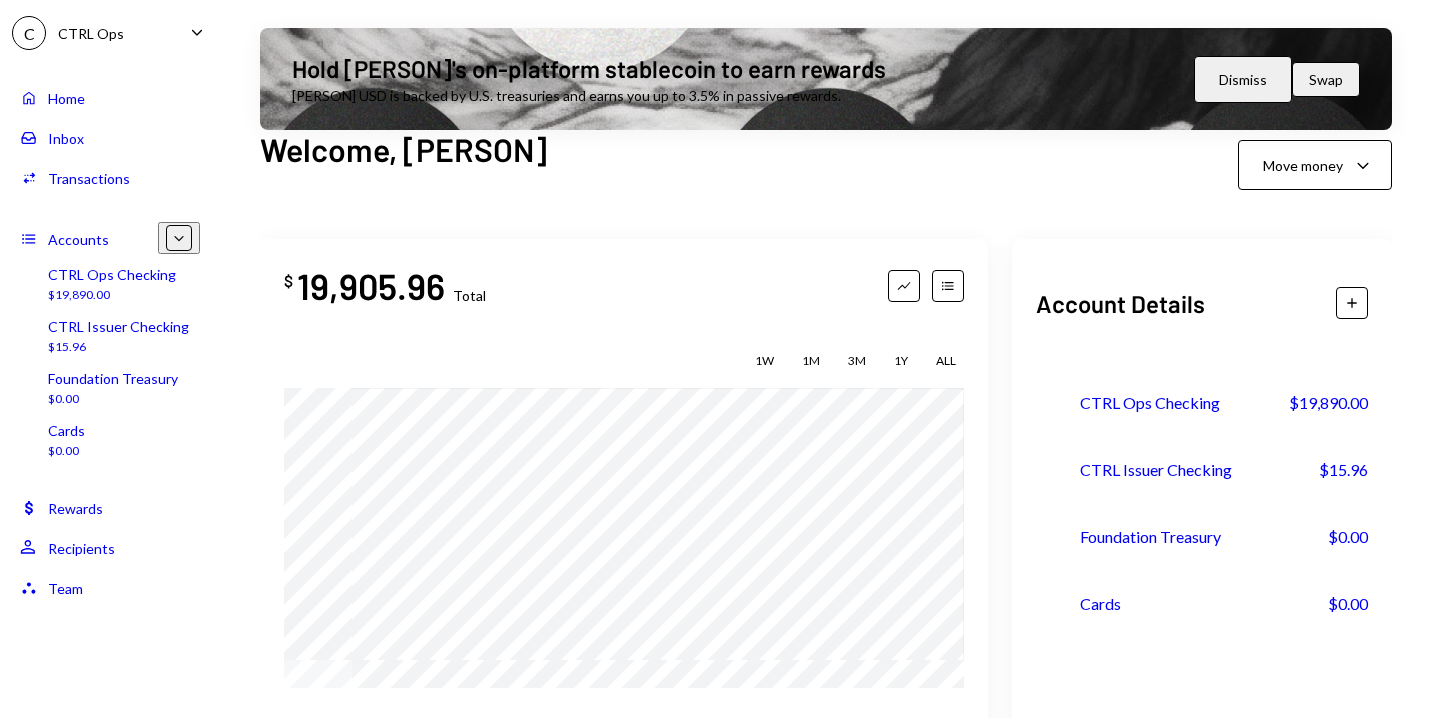 click on "Inbox" at bounding box center (66, 138) 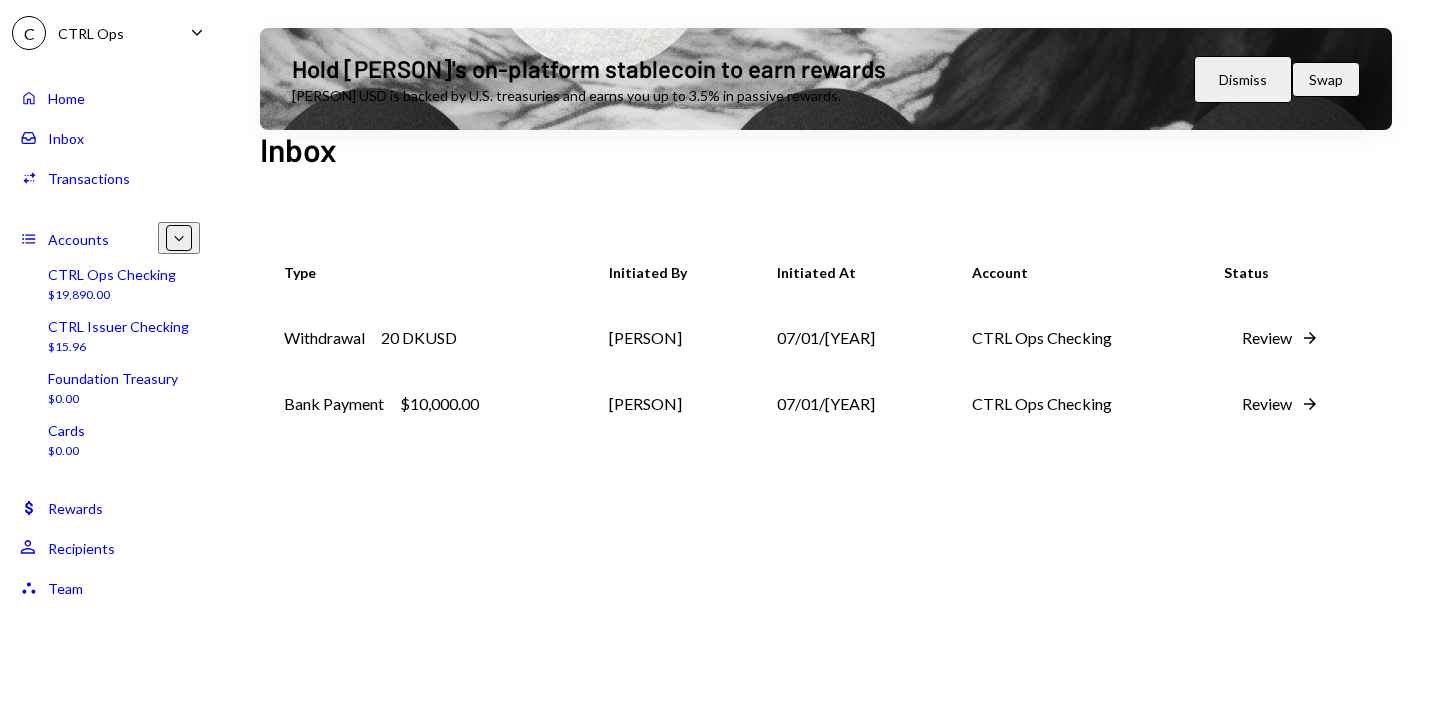 click on "Review" at bounding box center (1267, 338) 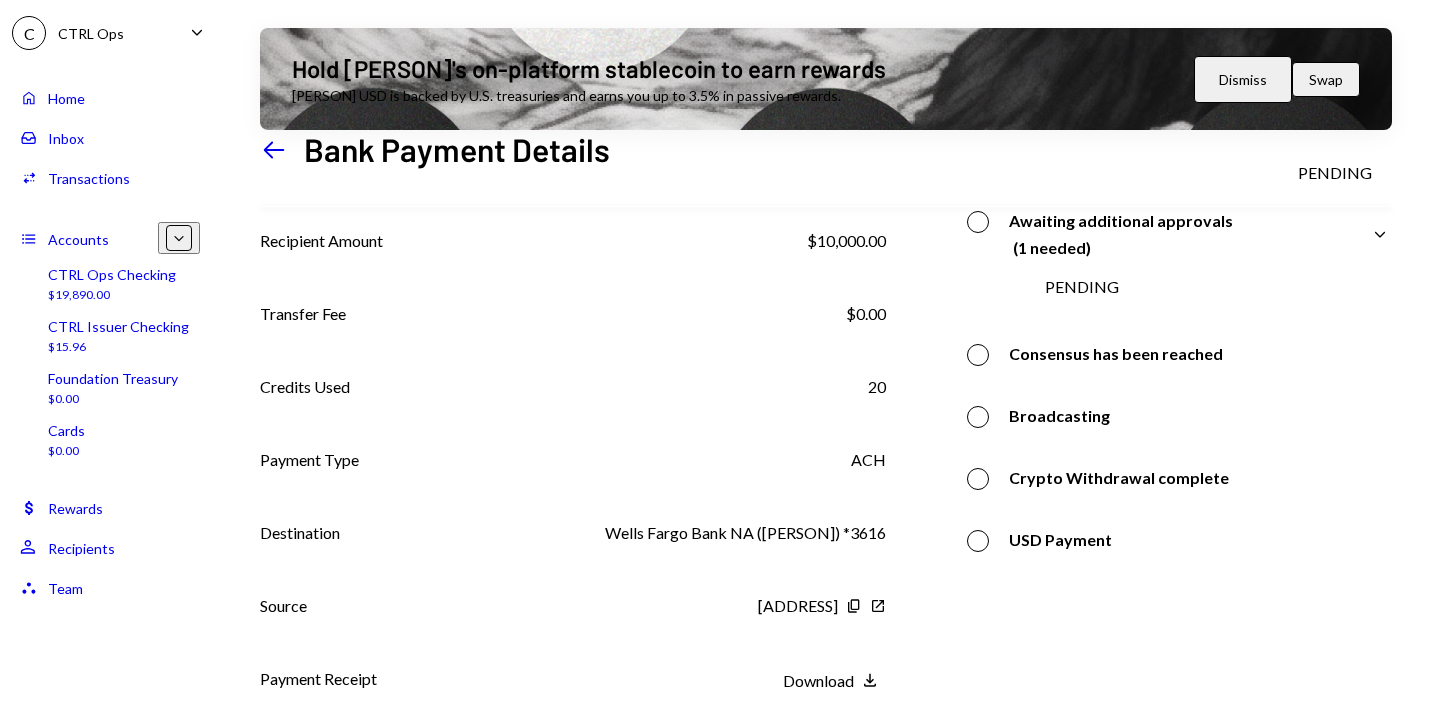 scroll, scrollTop: 309, scrollLeft: 0, axis: vertical 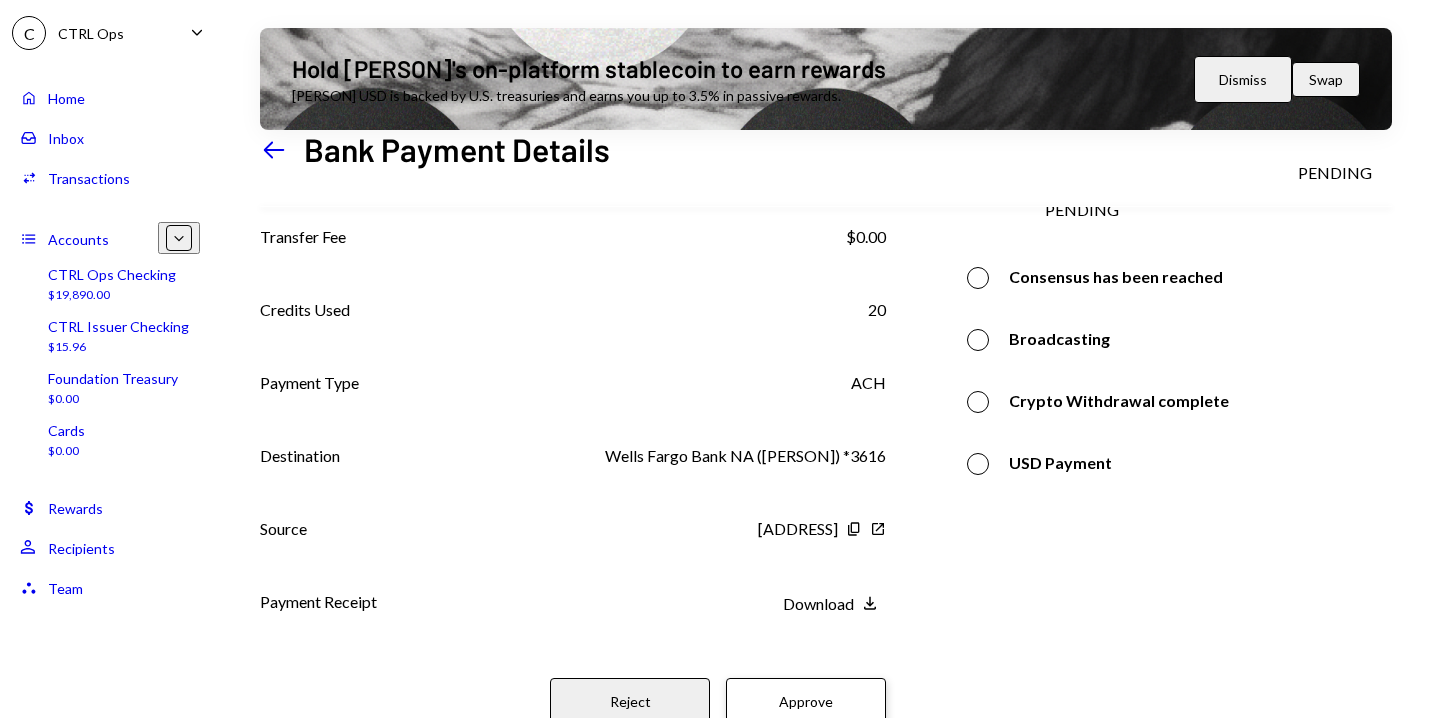 click on "Approve" at bounding box center [806, 701] 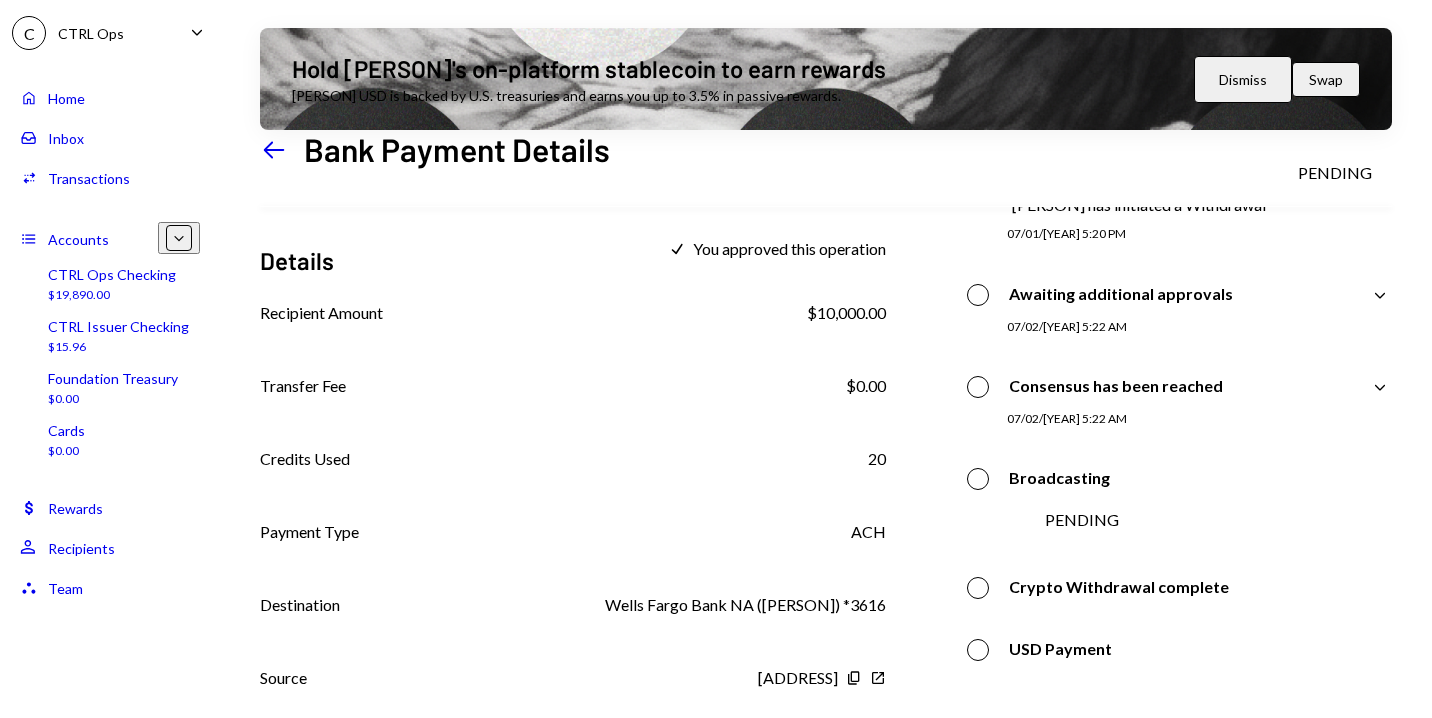 click on "Inbox" at bounding box center [66, 138] 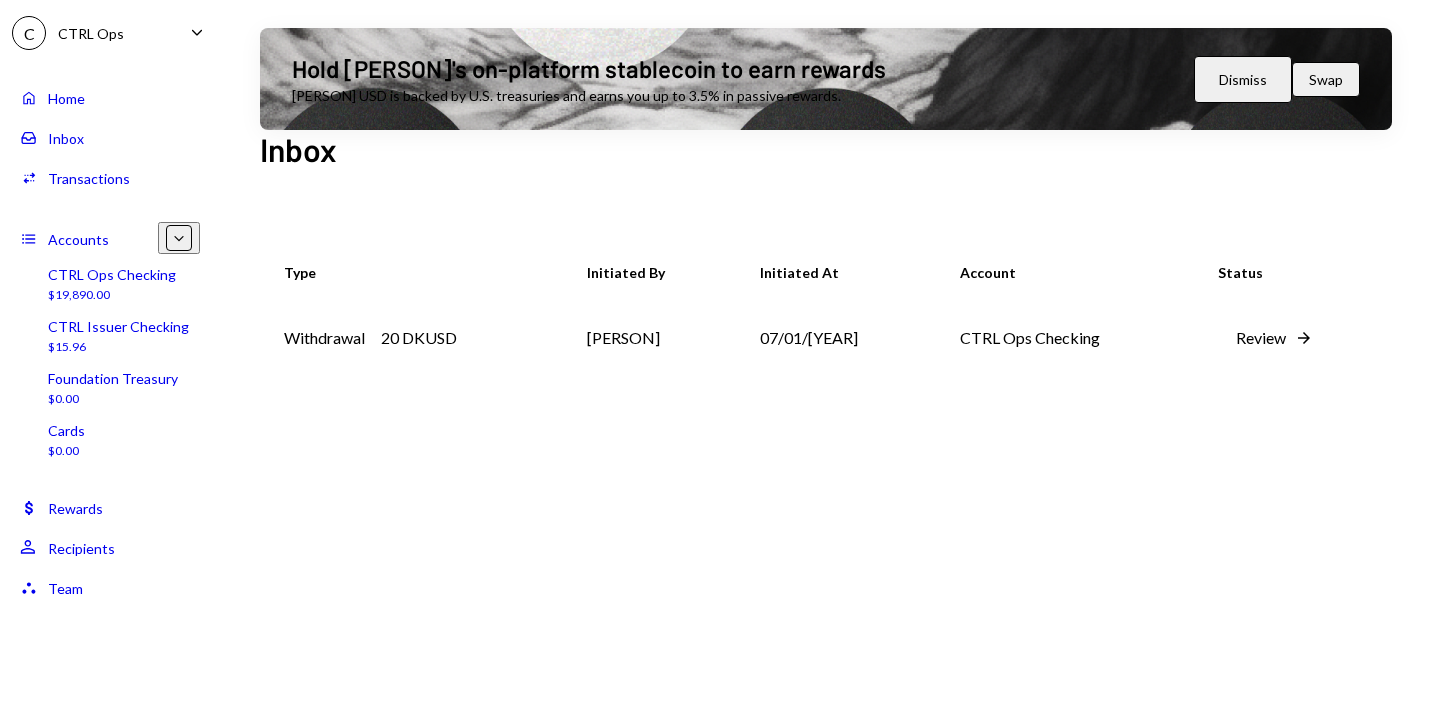 click on "Review" at bounding box center (1261, 338) 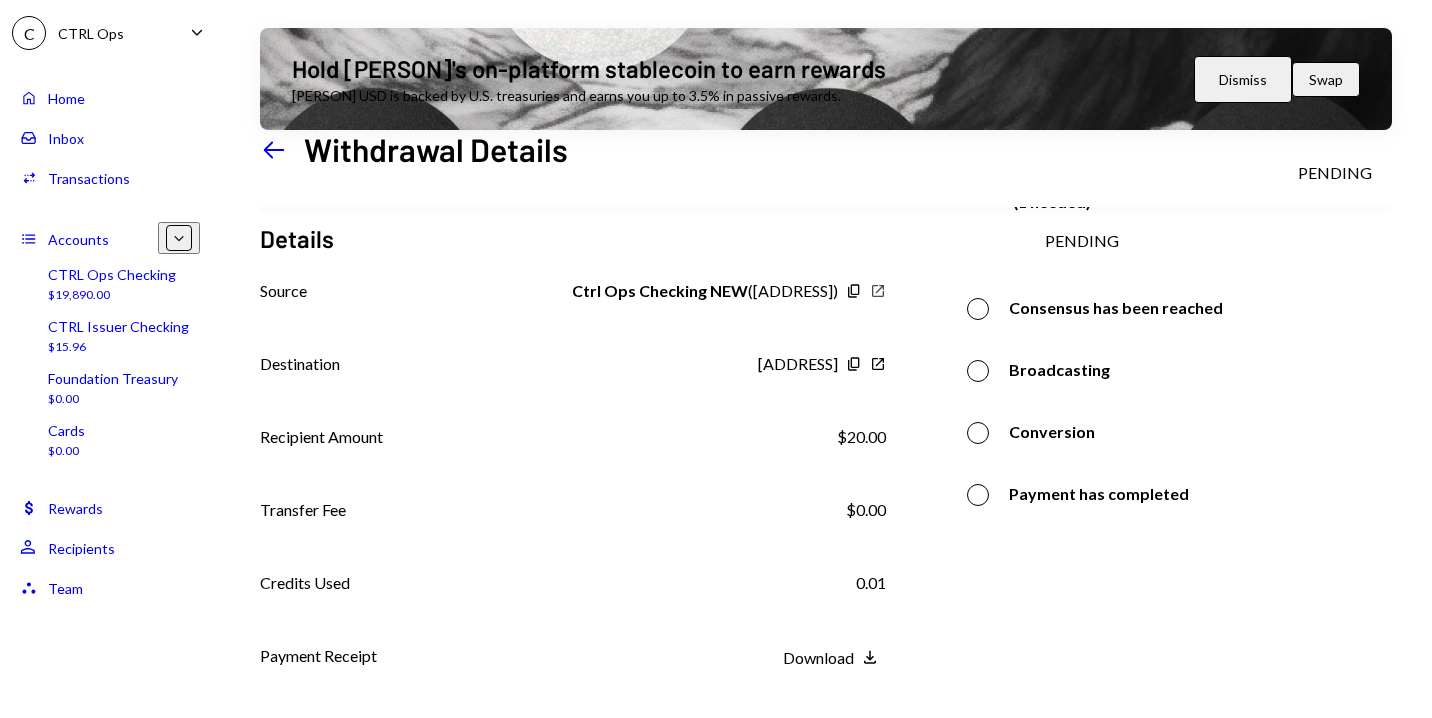 scroll, scrollTop: 332, scrollLeft: 0, axis: vertical 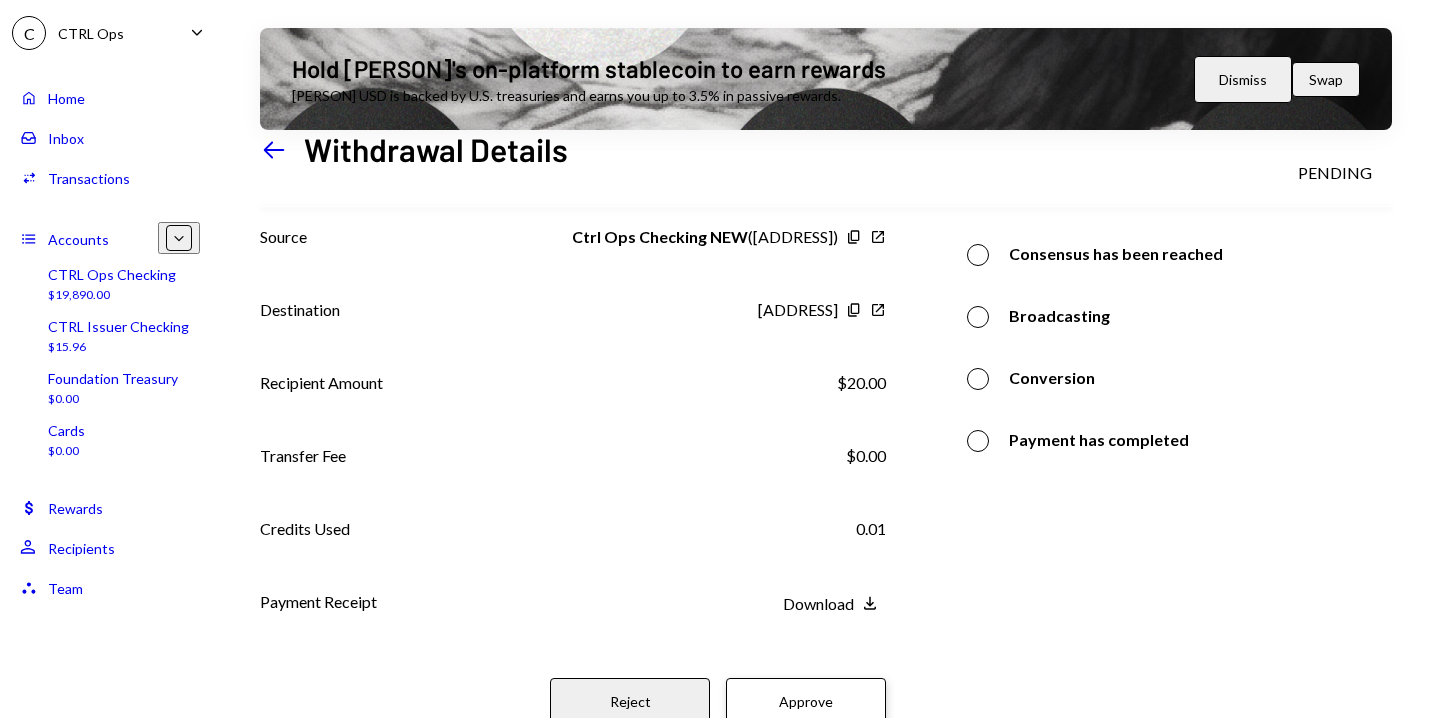 click on "Approve" at bounding box center (806, 701) 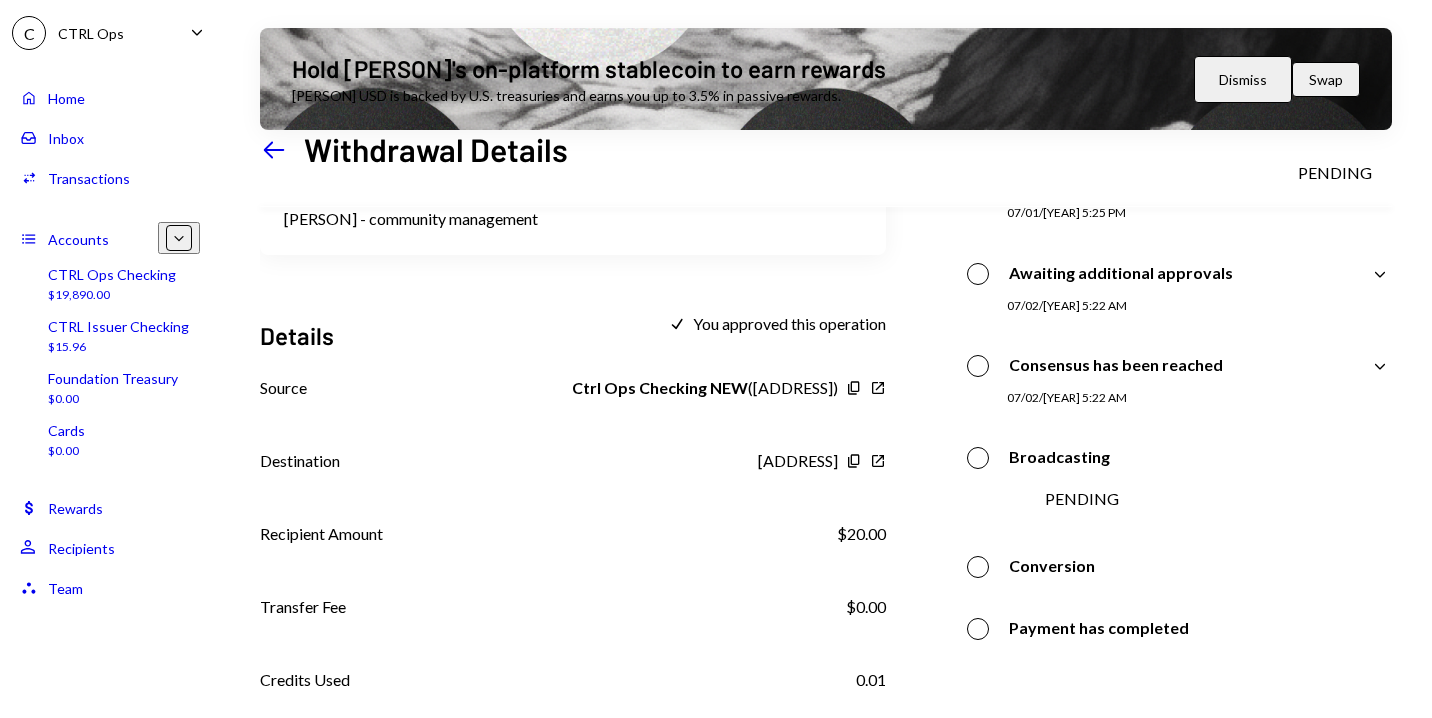 scroll, scrollTop: 160, scrollLeft: 0, axis: vertical 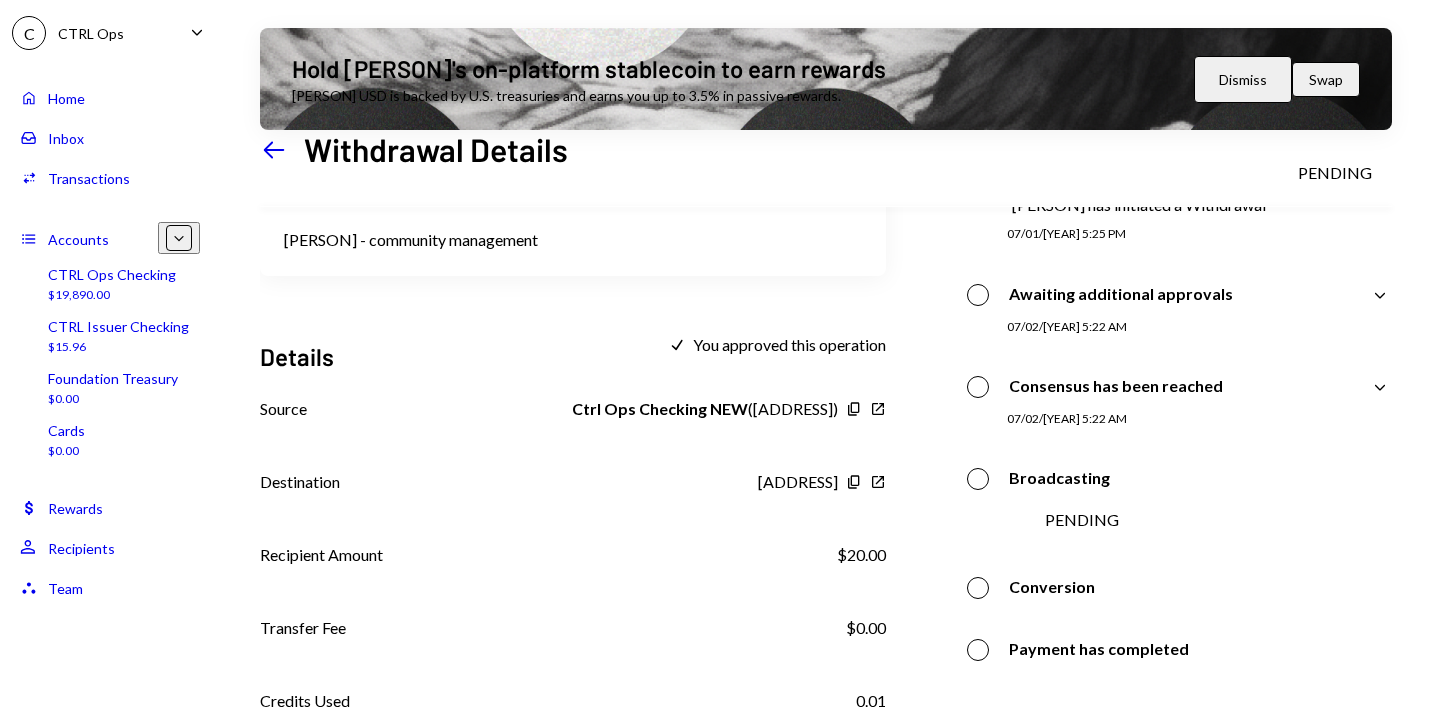 click on "Inbox" at bounding box center (66, 138) 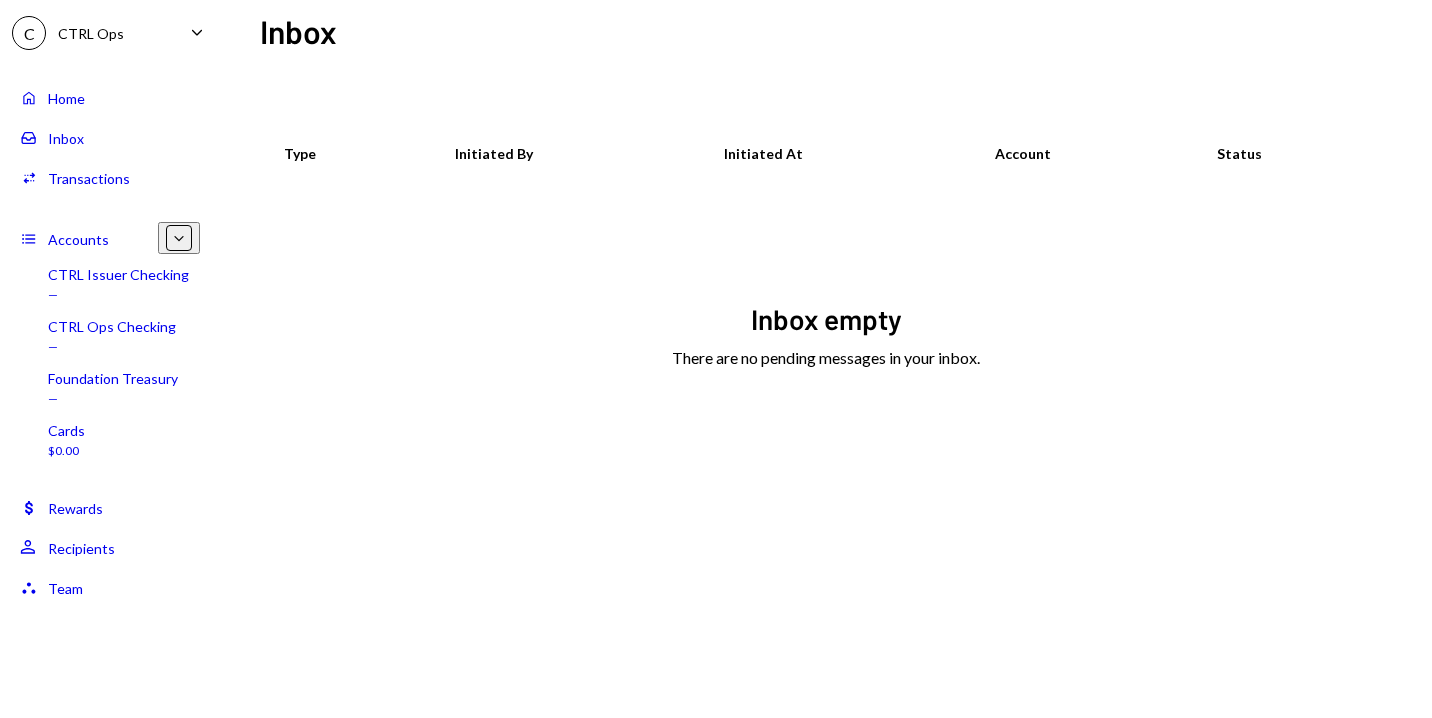 scroll, scrollTop: 0, scrollLeft: 0, axis: both 